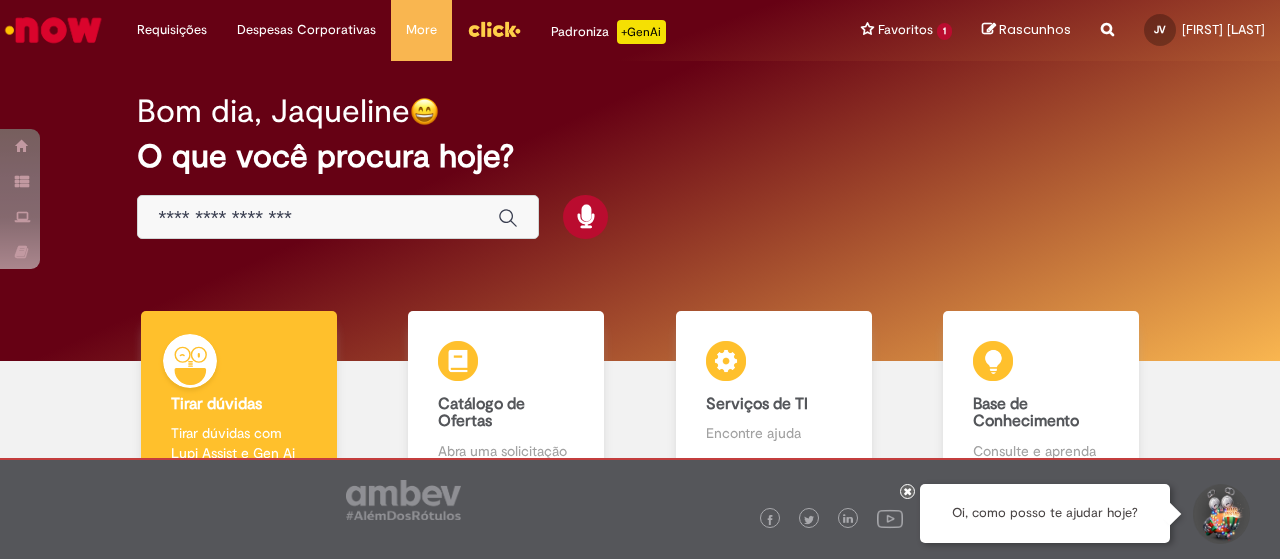 scroll, scrollTop: 0, scrollLeft: 0, axis: both 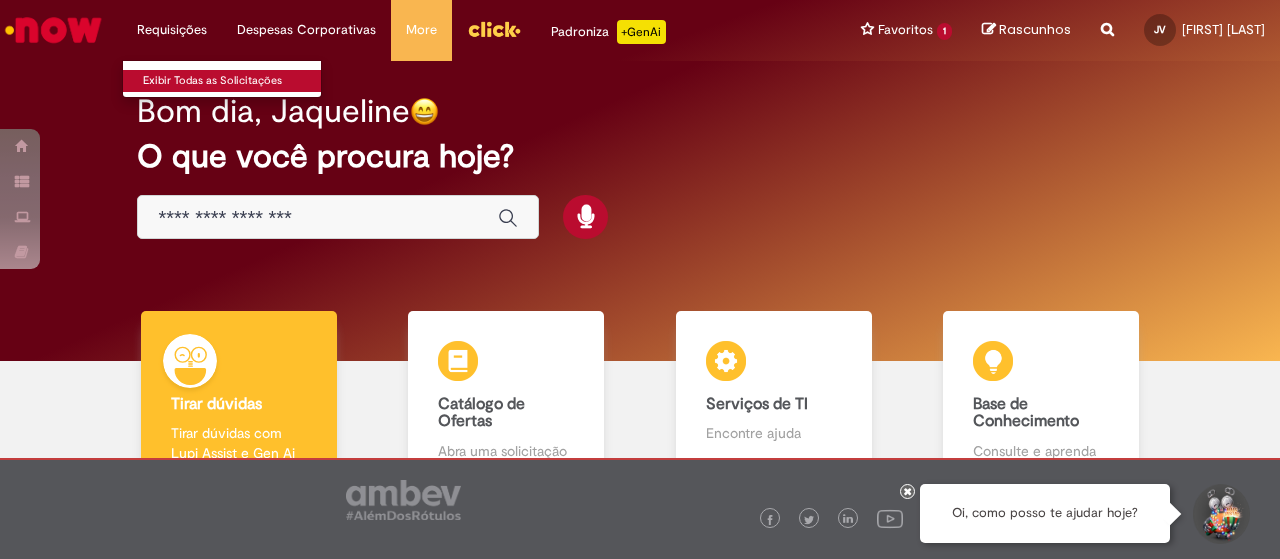 click on "Exibir Todas as Solicitações" at bounding box center (233, 81) 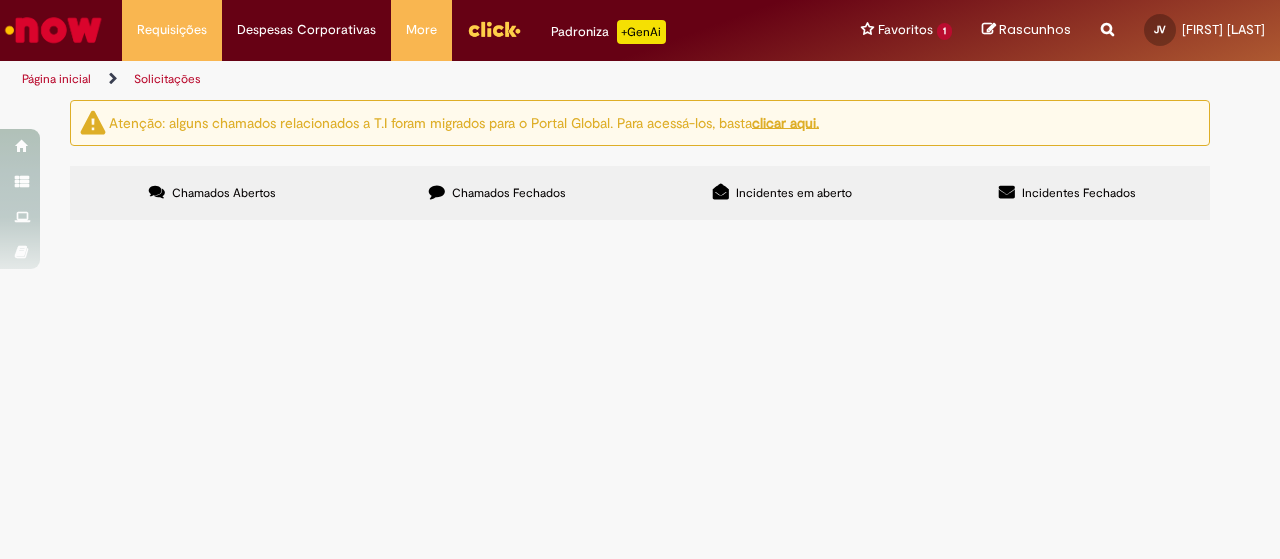 click on "Chamados Fechados" at bounding box center [509, 193] 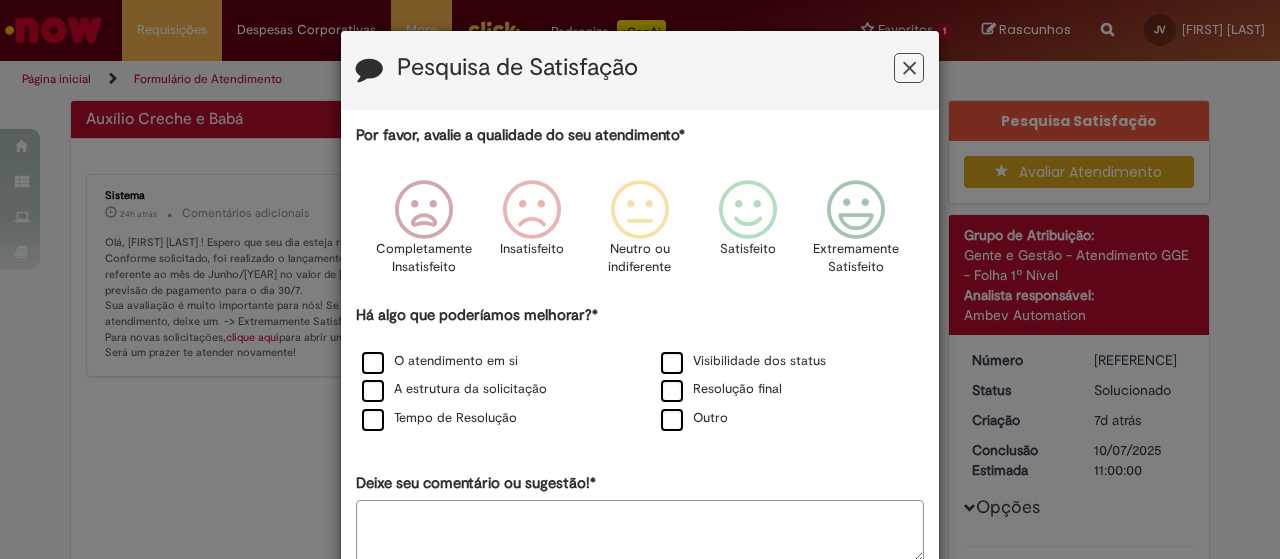 click at bounding box center [909, 68] 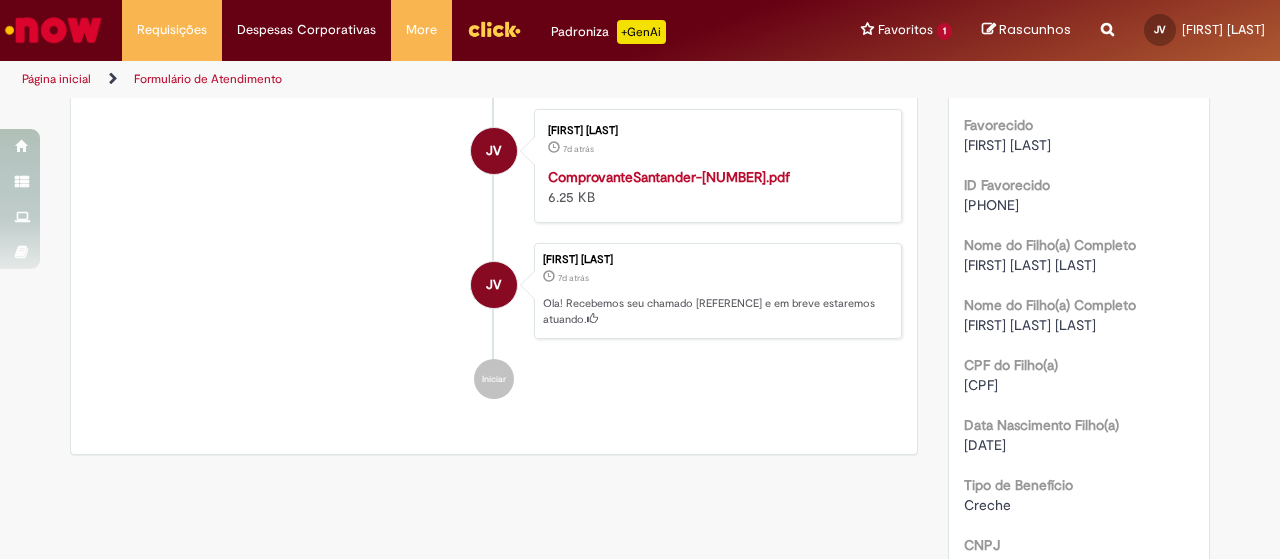 scroll, scrollTop: 0, scrollLeft: 0, axis: both 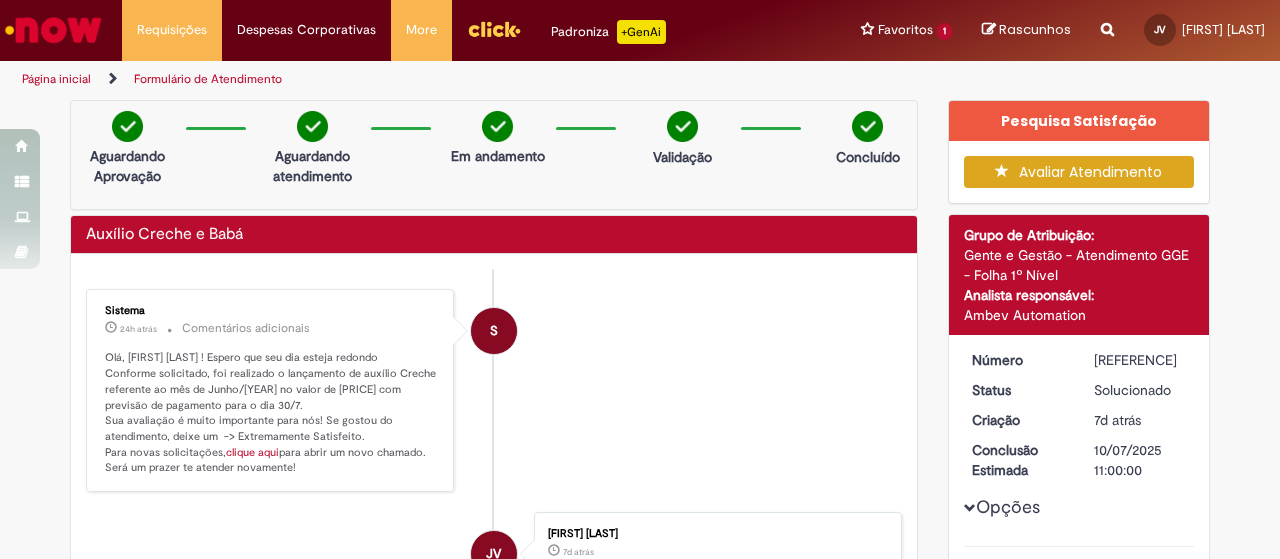click at bounding box center (1007, 171) 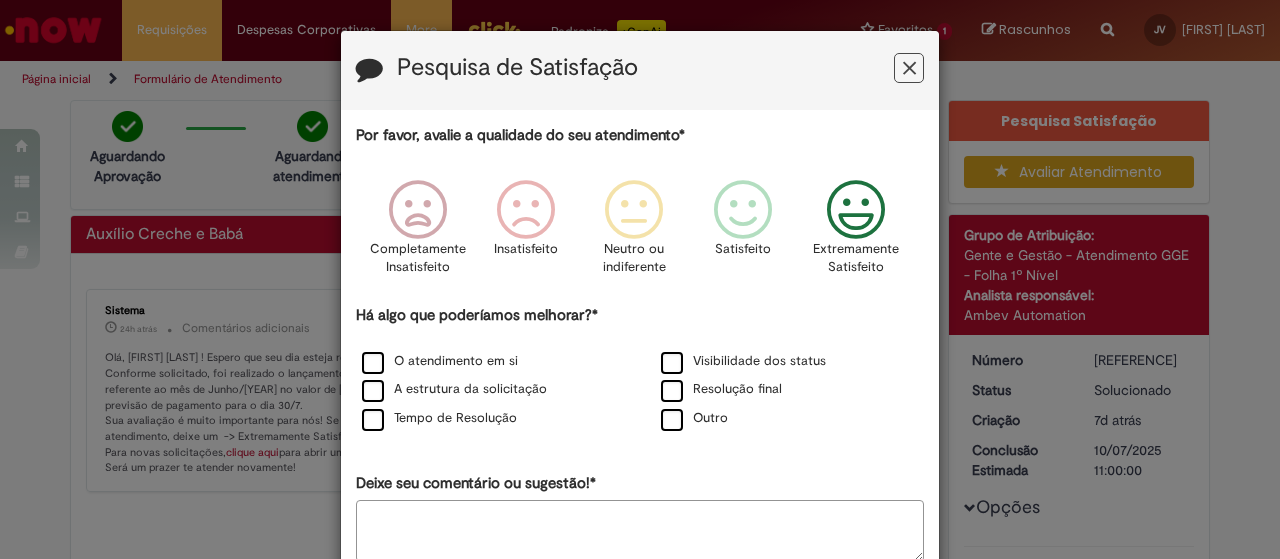 click at bounding box center [856, 210] 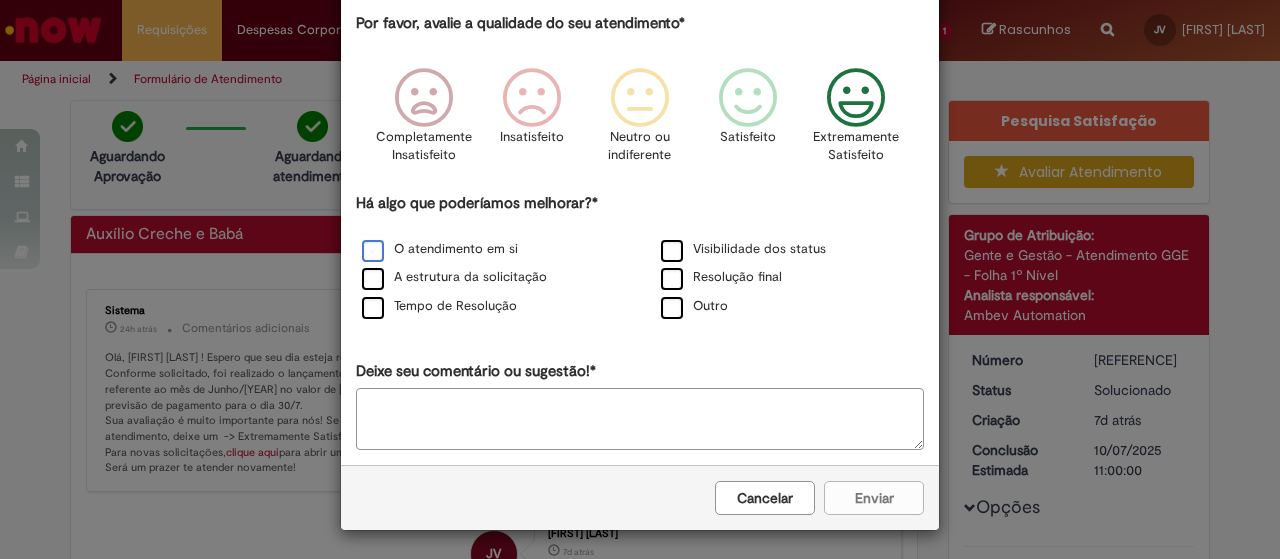 click on "O atendimento em si" at bounding box center [440, 249] 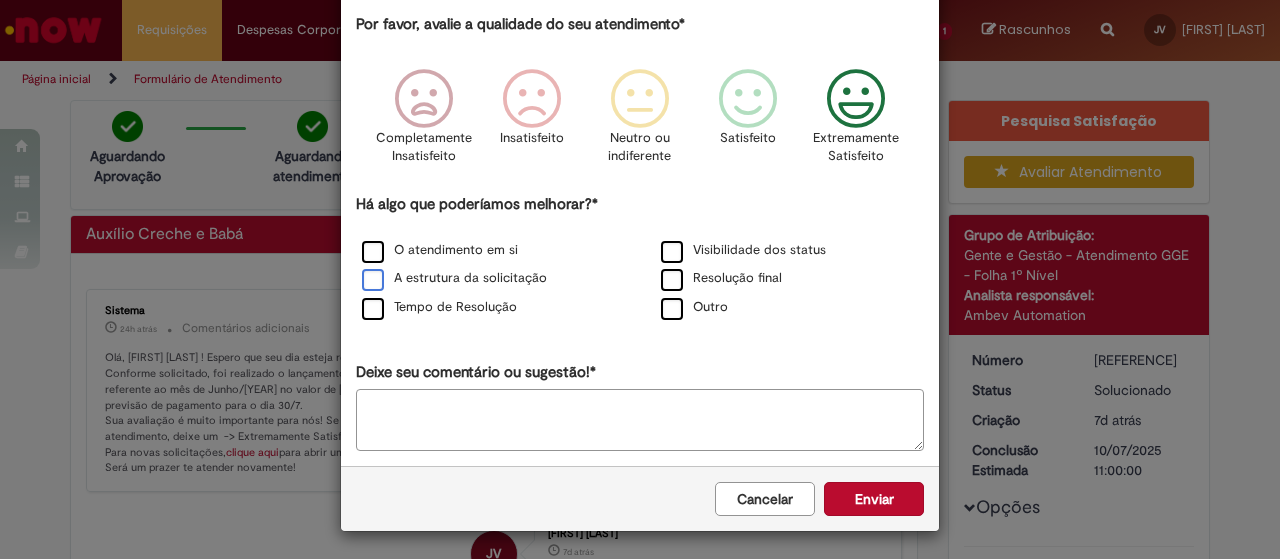click on "A estrutura da solicitação" at bounding box center [454, 278] 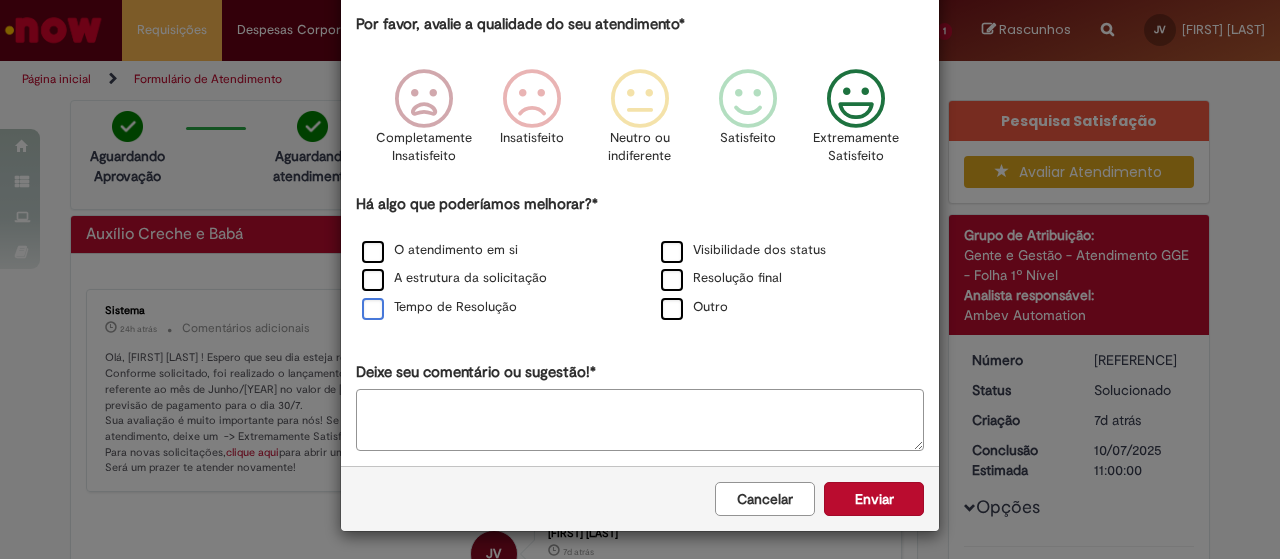 click on "Tempo de Resolução" at bounding box center (439, 307) 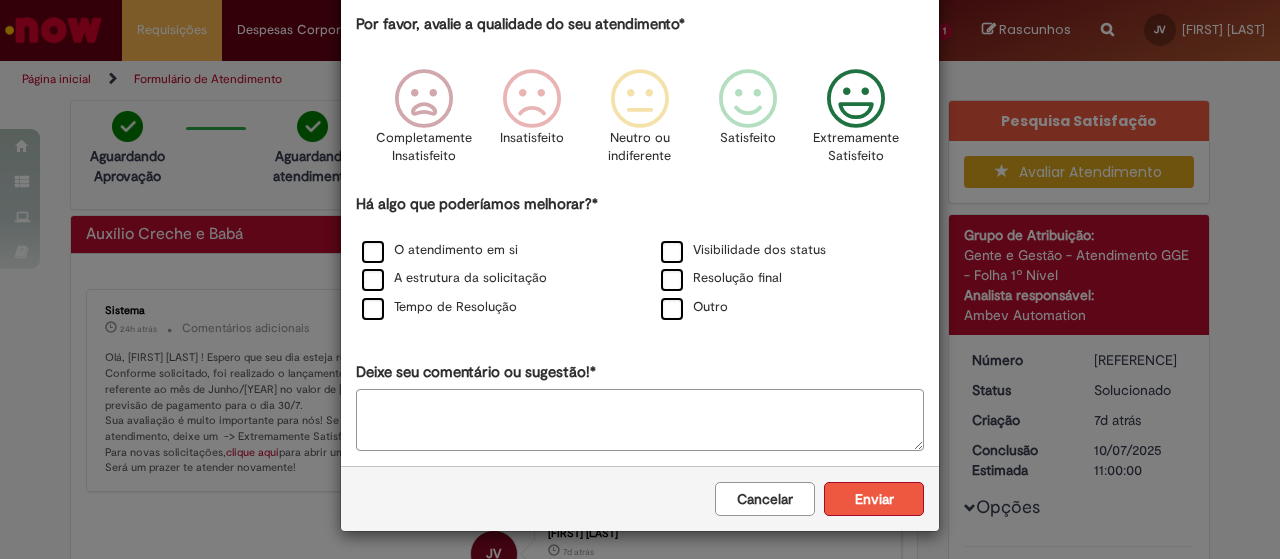 click on "Enviar" at bounding box center [874, 499] 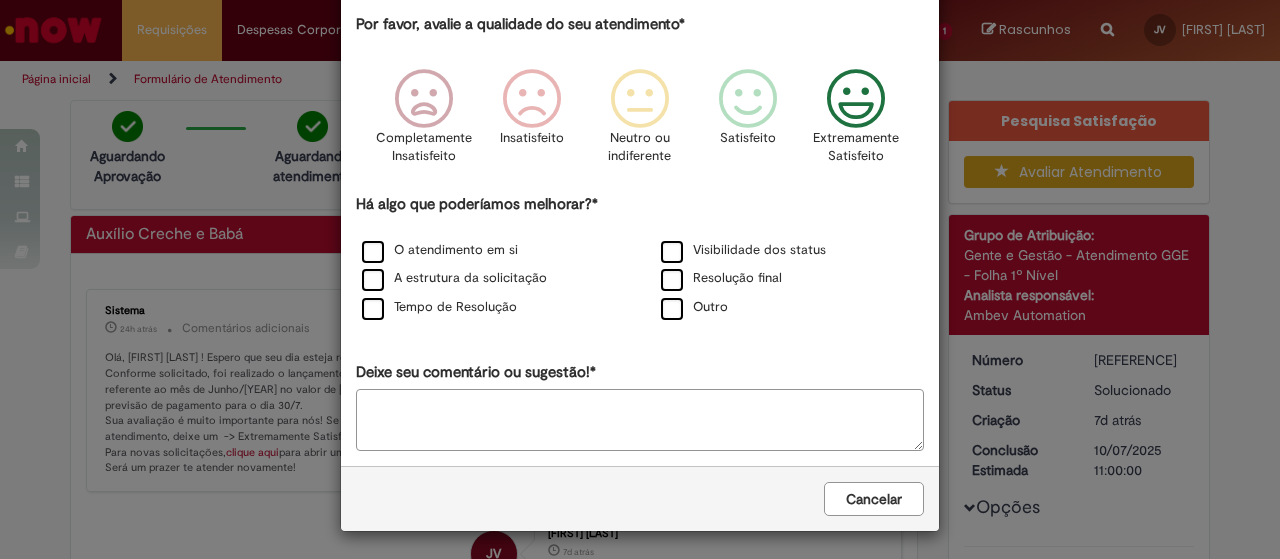 scroll, scrollTop: 0, scrollLeft: 0, axis: both 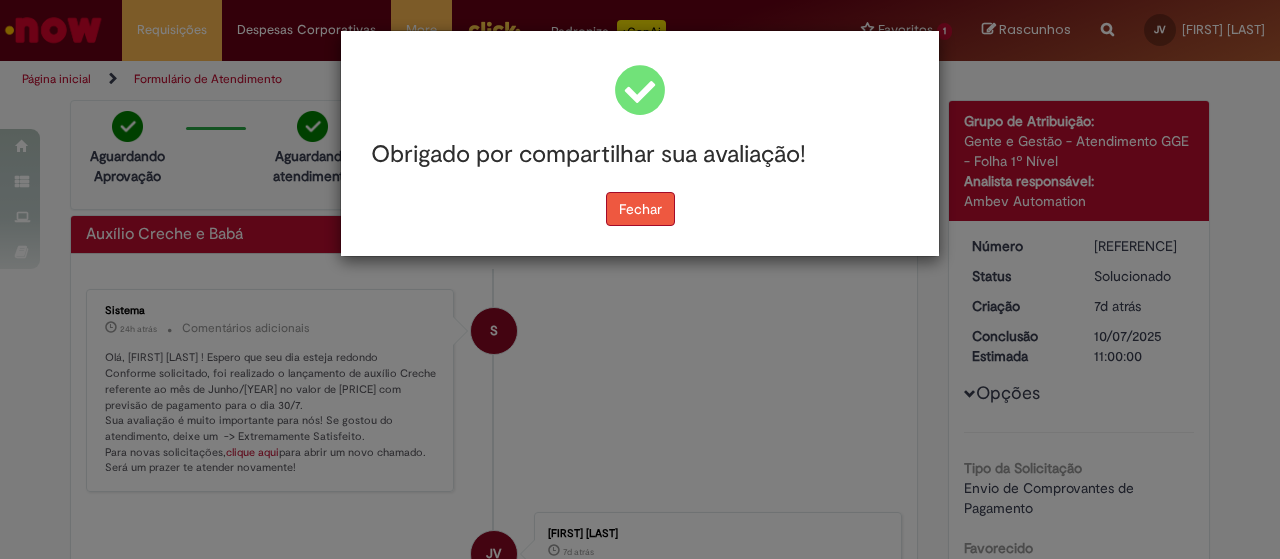 click on "Fechar" at bounding box center (640, 209) 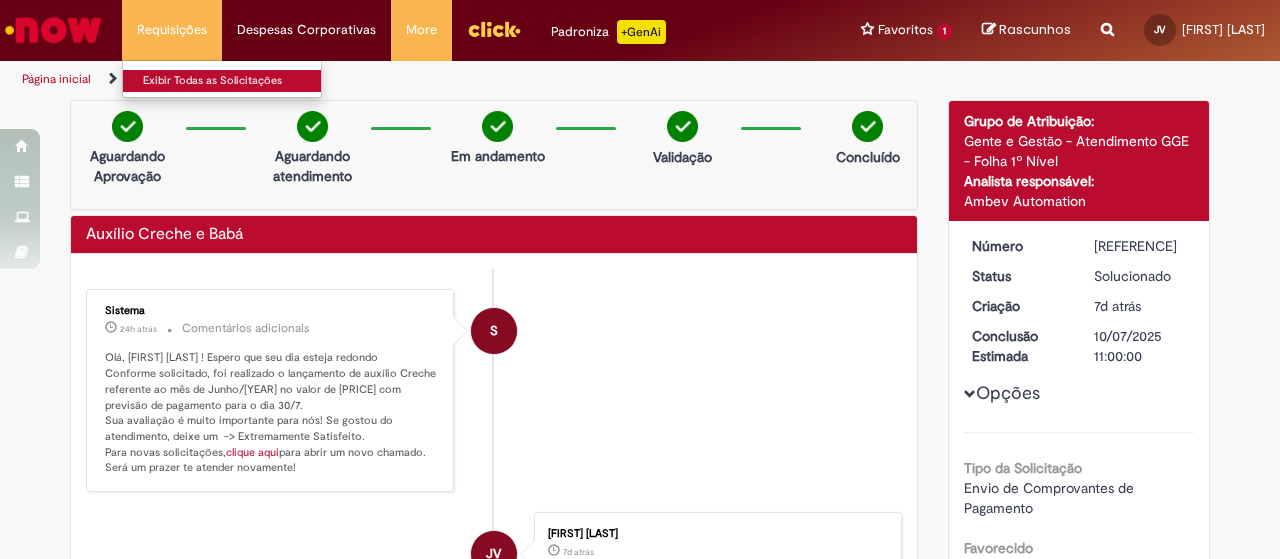 click on "Exibir Todas as Solicitações" at bounding box center (233, 81) 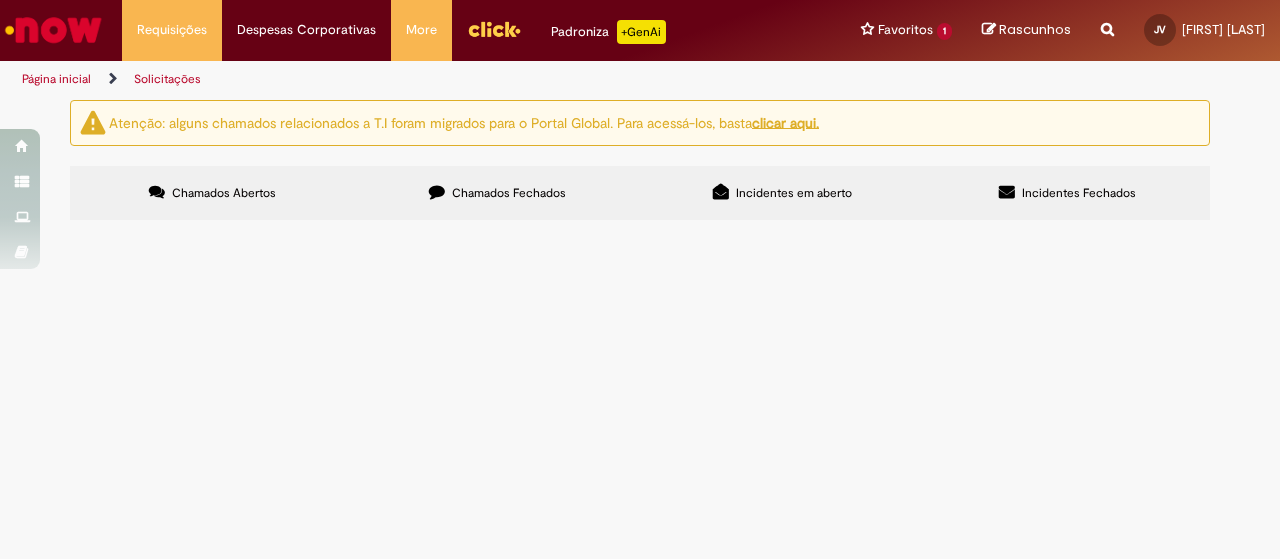 click on "Chamados Fechados" at bounding box center [509, 193] 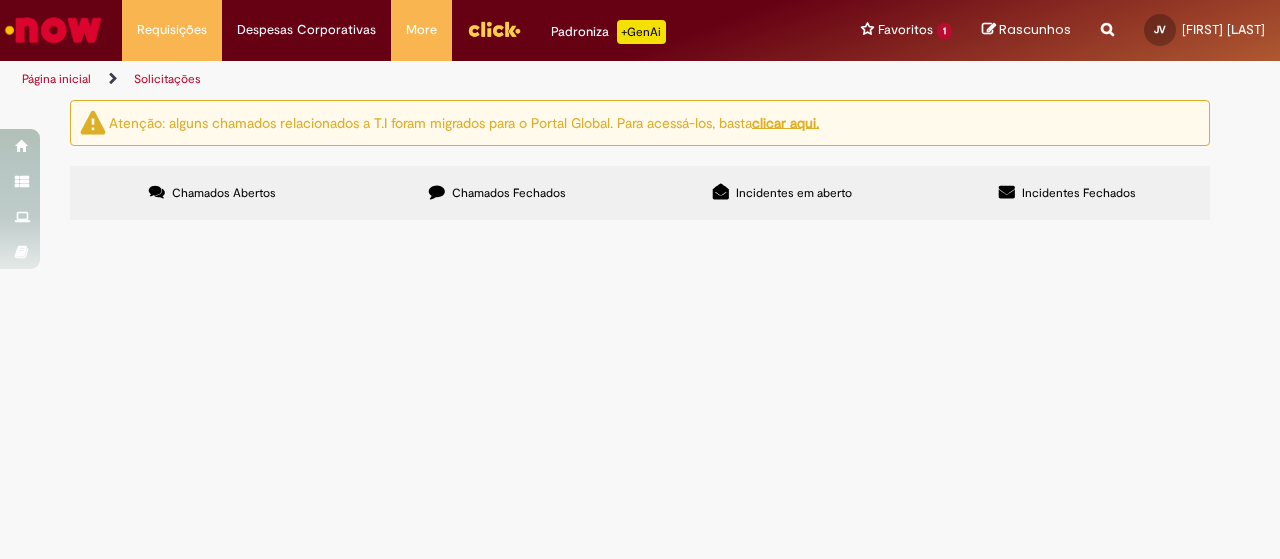 click on "Pagamento referente ao mes atual" at bounding box center (0, 0) 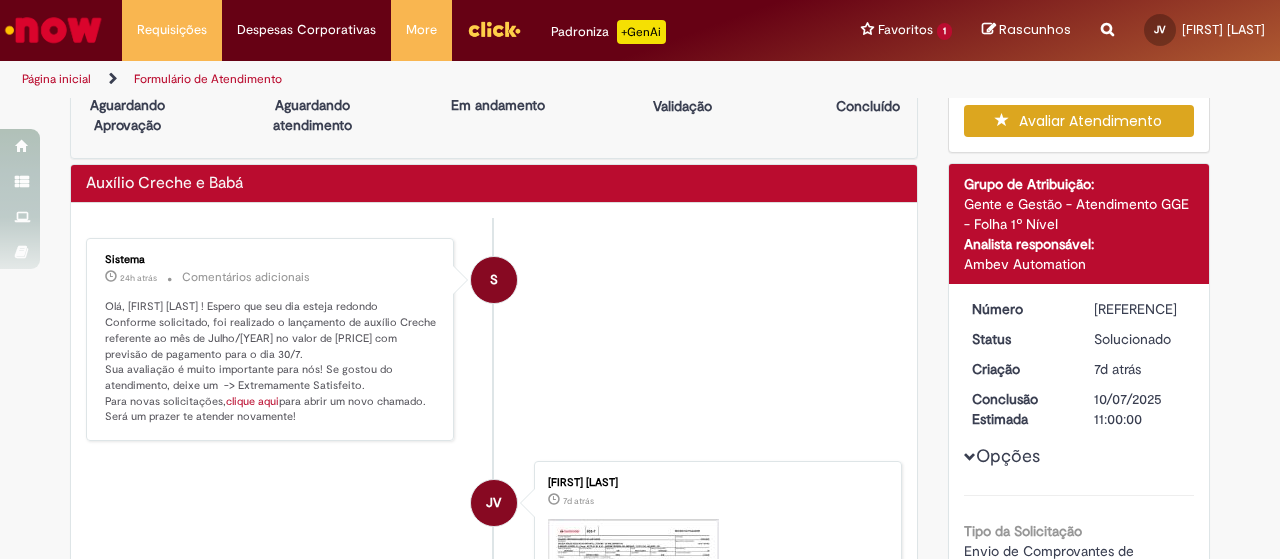 scroll, scrollTop: 52, scrollLeft: 0, axis: vertical 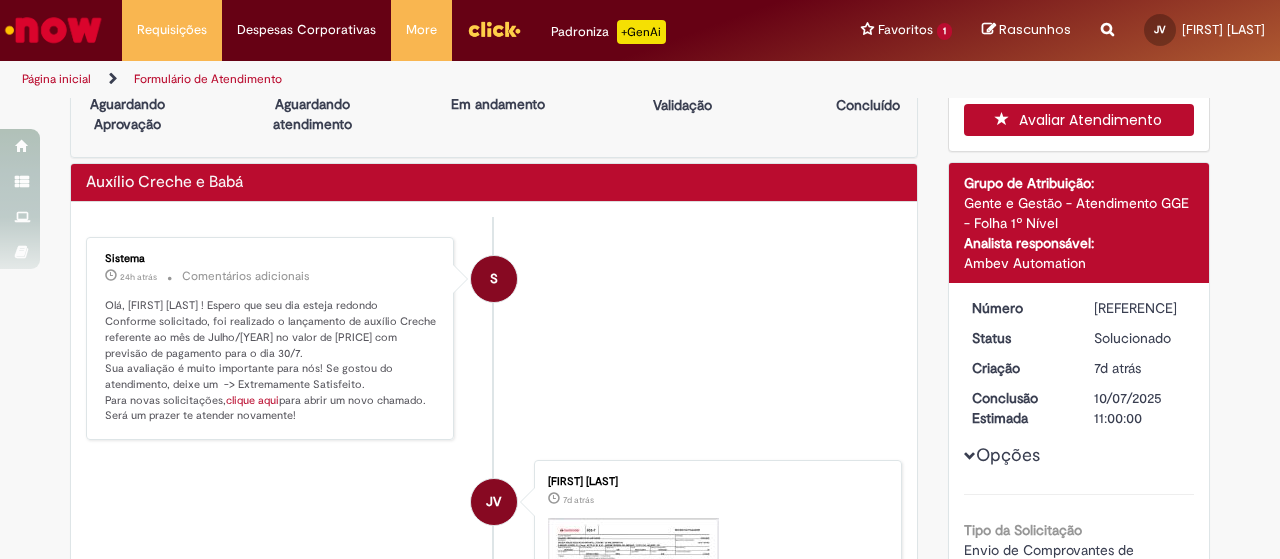 click on "Avaliar Atendimento" at bounding box center (1079, 120) 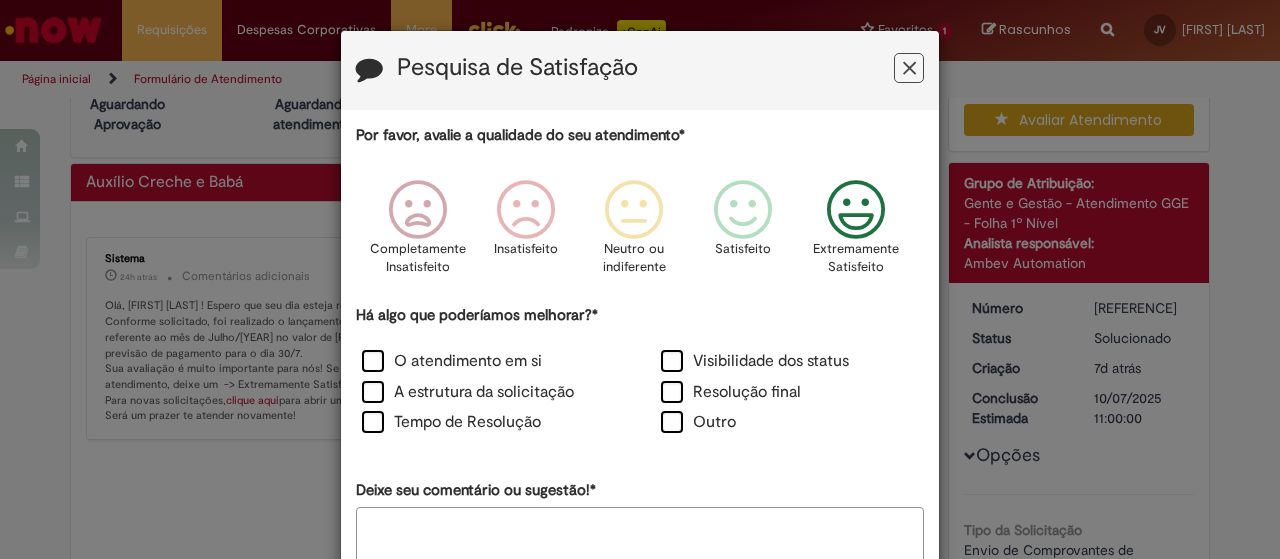 click at bounding box center [856, 210] 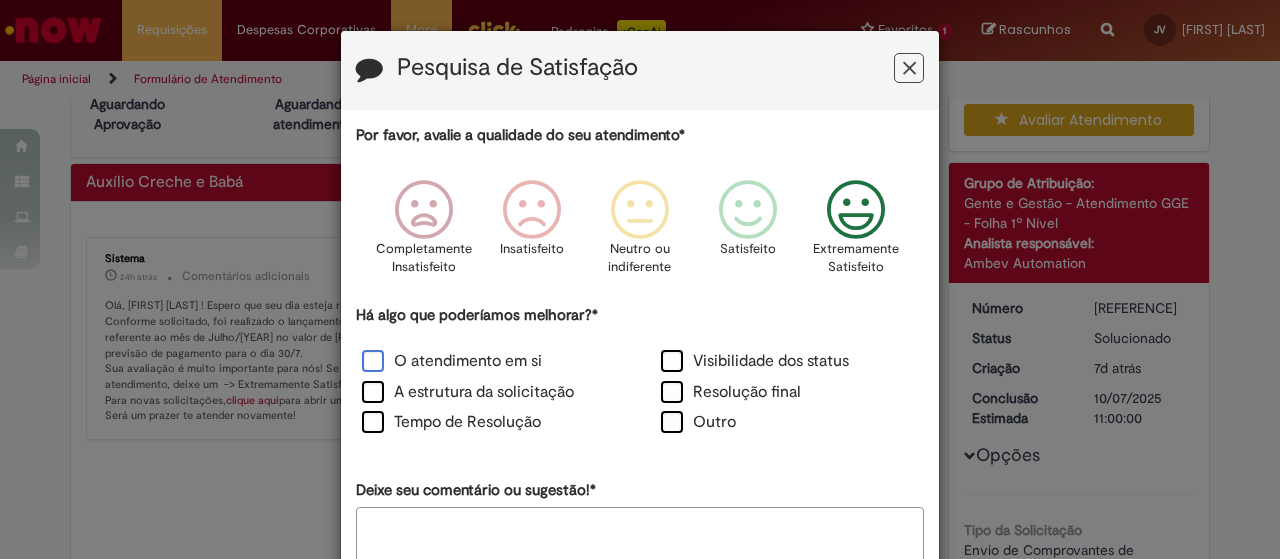 click on "O atendimento em si" at bounding box center [452, 361] 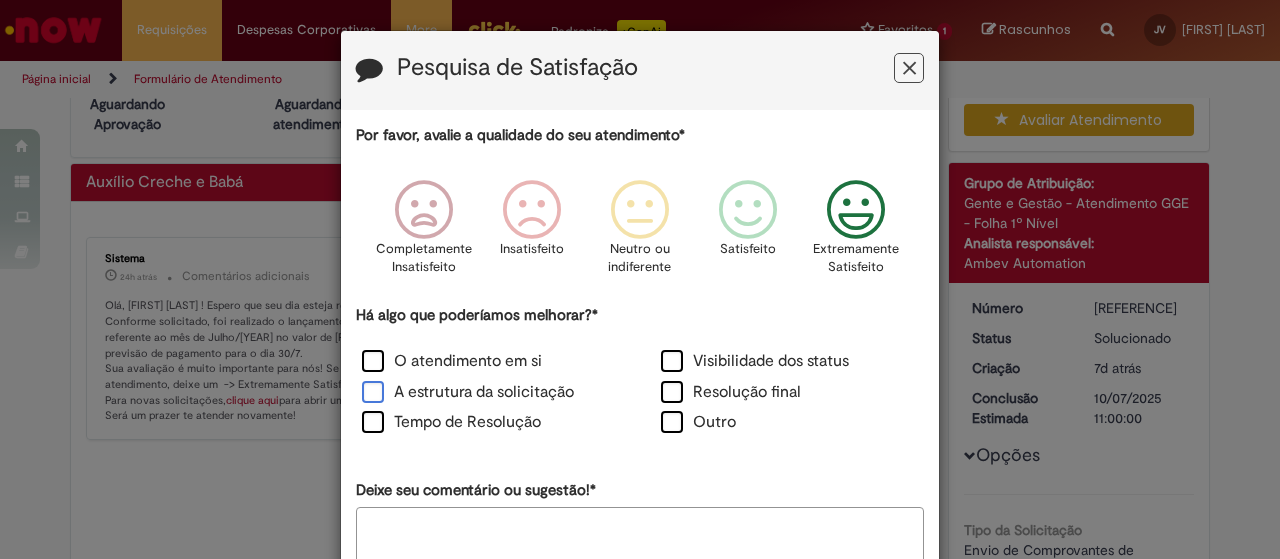 drag, startPoint x: 492, startPoint y: 386, endPoint x: 480, endPoint y: 401, distance: 19.209373 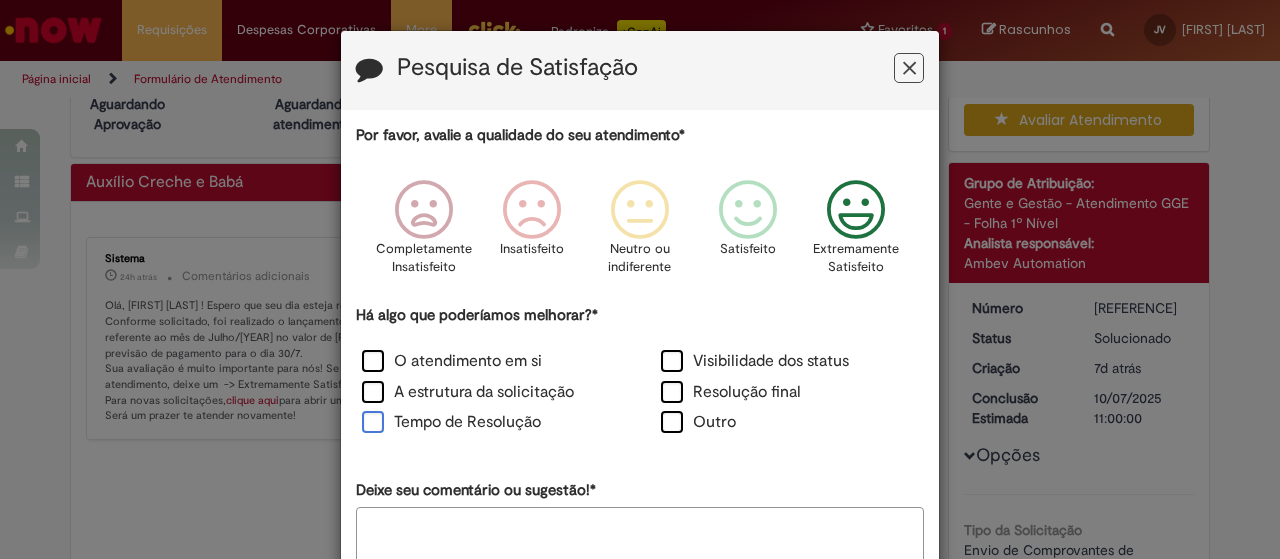click on "Tempo de Resolução" at bounding box center (451, 422) 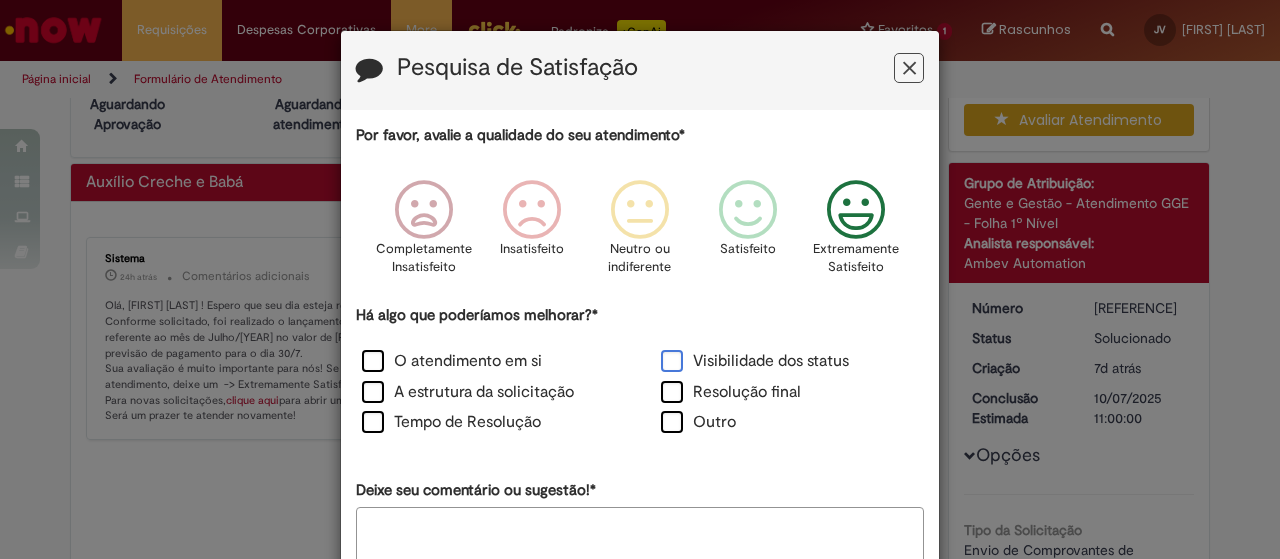 click on "Visibilidade dos status" at bounding box center [755, 361] 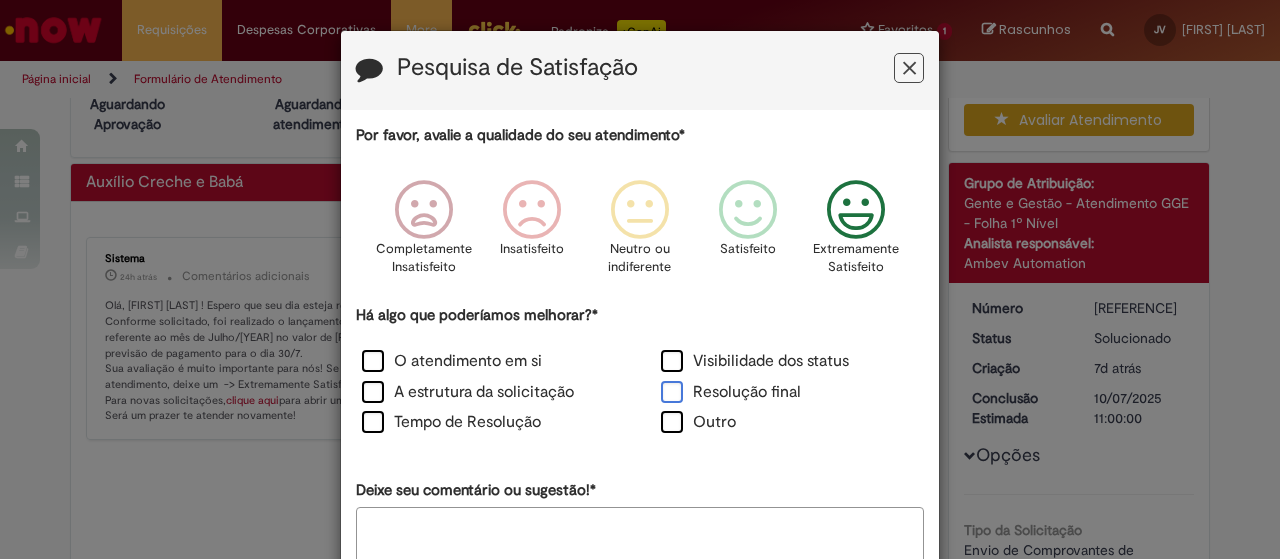 click on "Resolução final" at bounding box center [731, 392] 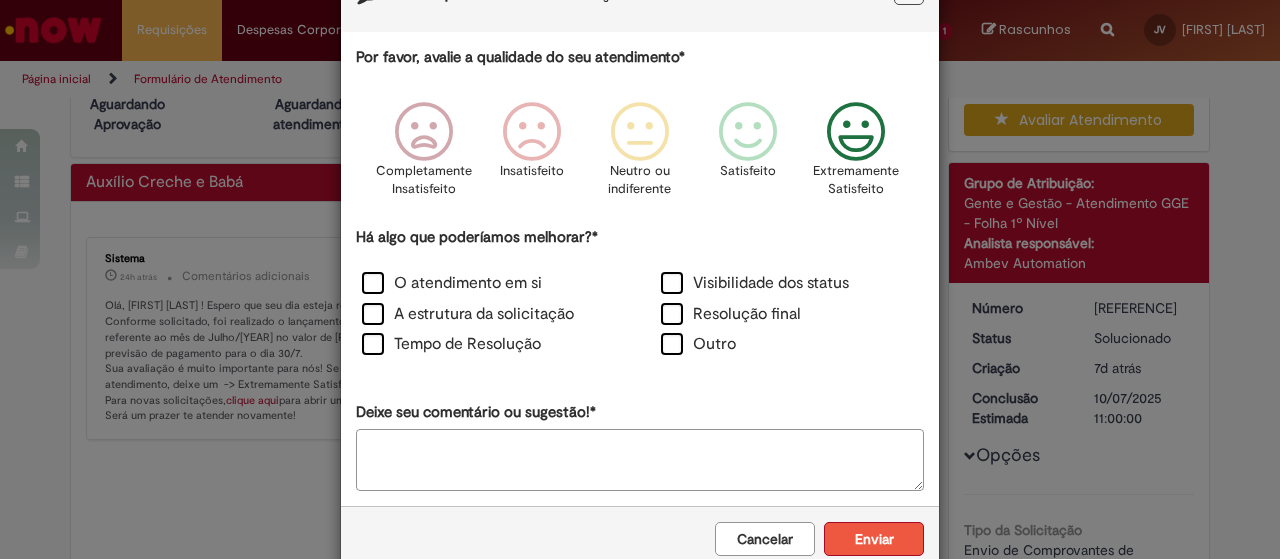 scroll, scrollTop: 118, scrollLeft: 0, axis: vertical 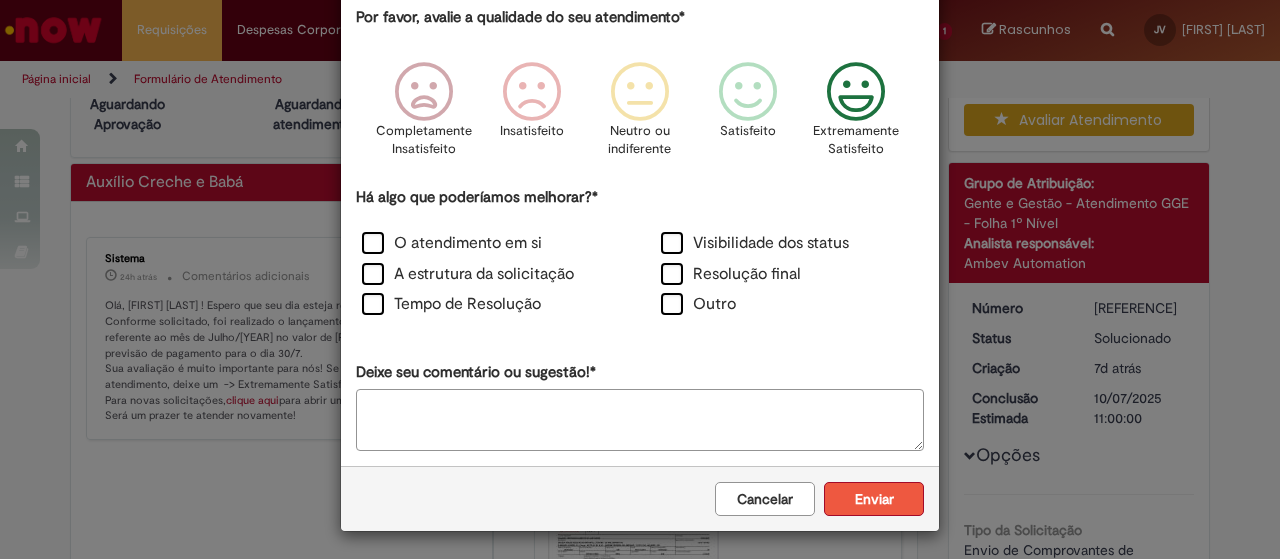 drag, startPoint x: 854, startPoint y: 495, endPoint x: 800, endPoint y: 488, distance: 54.451813 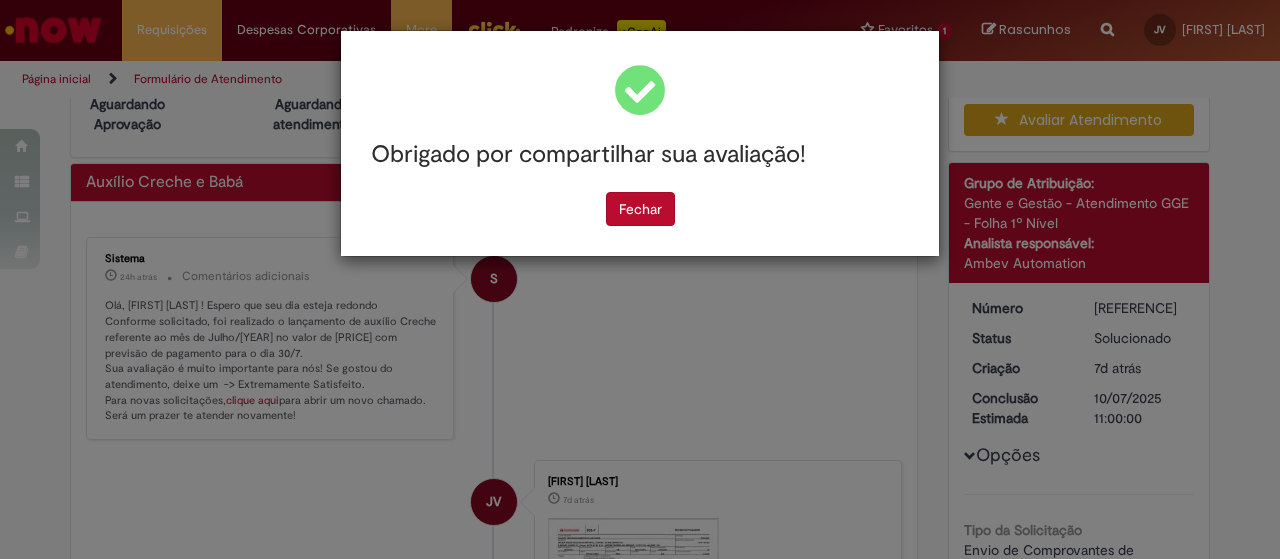 scroll, scrollTop: 0, scrollLeft: 0, axis: both 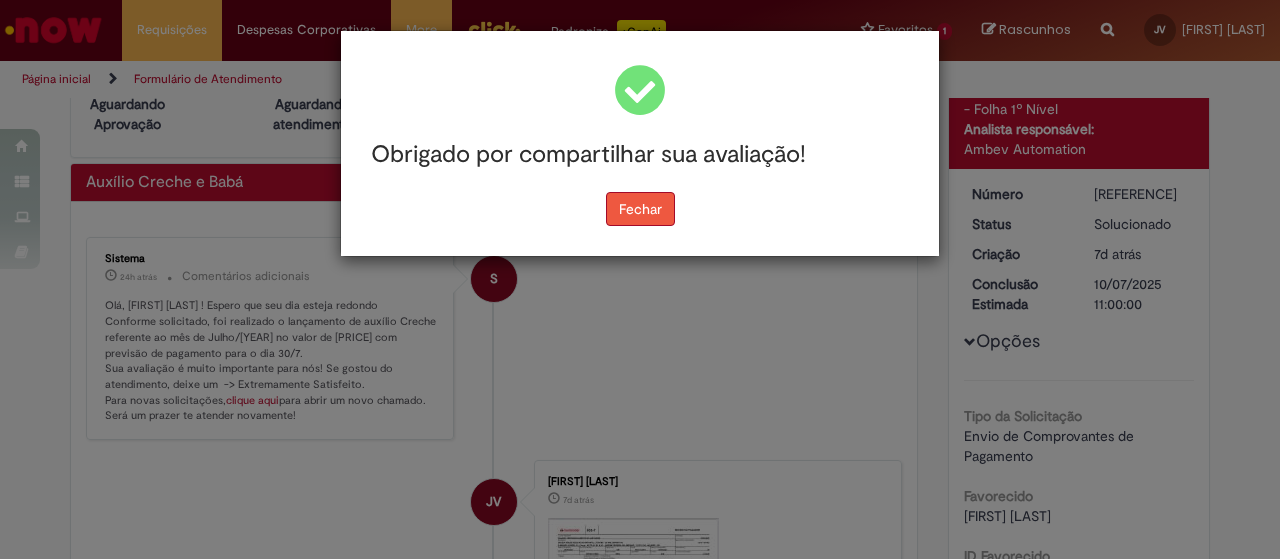click on "Fechar" at bounding box center (640, 209) 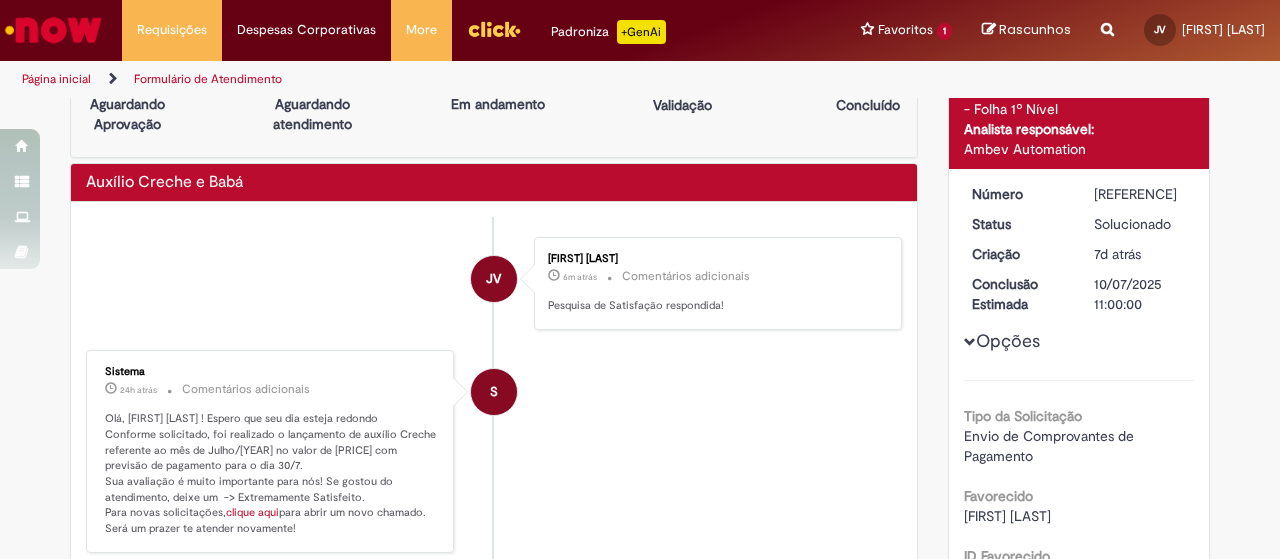 click at bounding box center [494, 29] 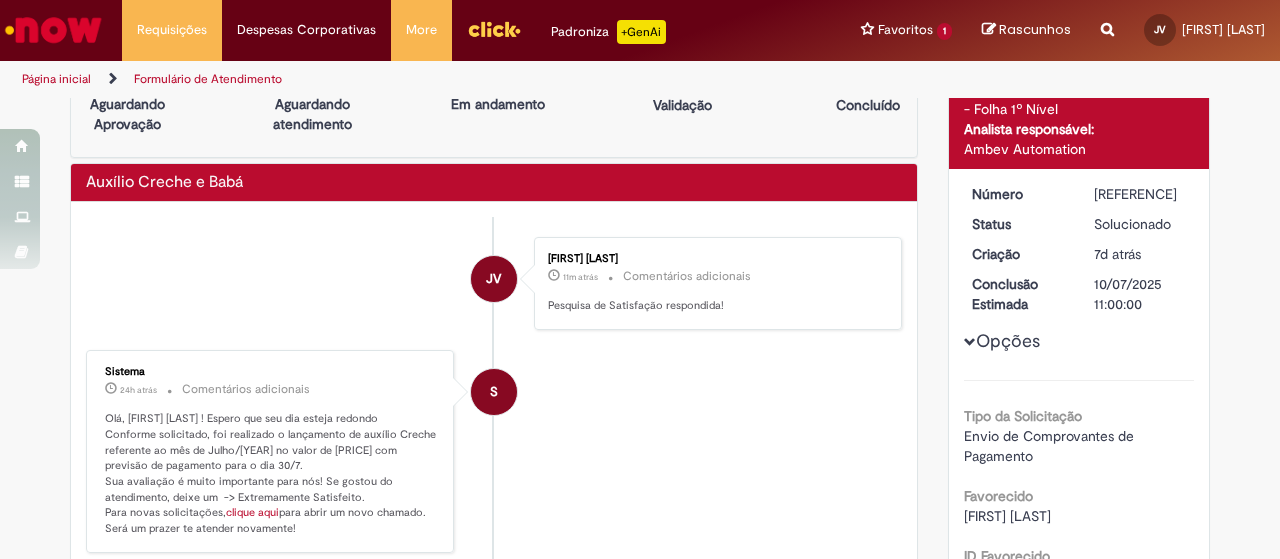 click on "S
Sistema
24h atrás 24 horas atrás     Comentários adicionais
Olá, [FIRST] [LAST] ! Espero que seu dia esteja redondo
Conforme solicitado, foi realizado o lançamento de auxílio Creche referente ao mês de Julho/[YEAR] no valor de [PRICE] com previsão de pagamento para o dia 30/7.
Sua avaliação é muito importante para nós! Se gostou do atendimento, deixe um  -> Extremamente Satisfeito.
Para novas solicitações,  clique aqui  para abrir um novo chamado. Será um prazer te atender novamente!" at bounding box center [494, 451] 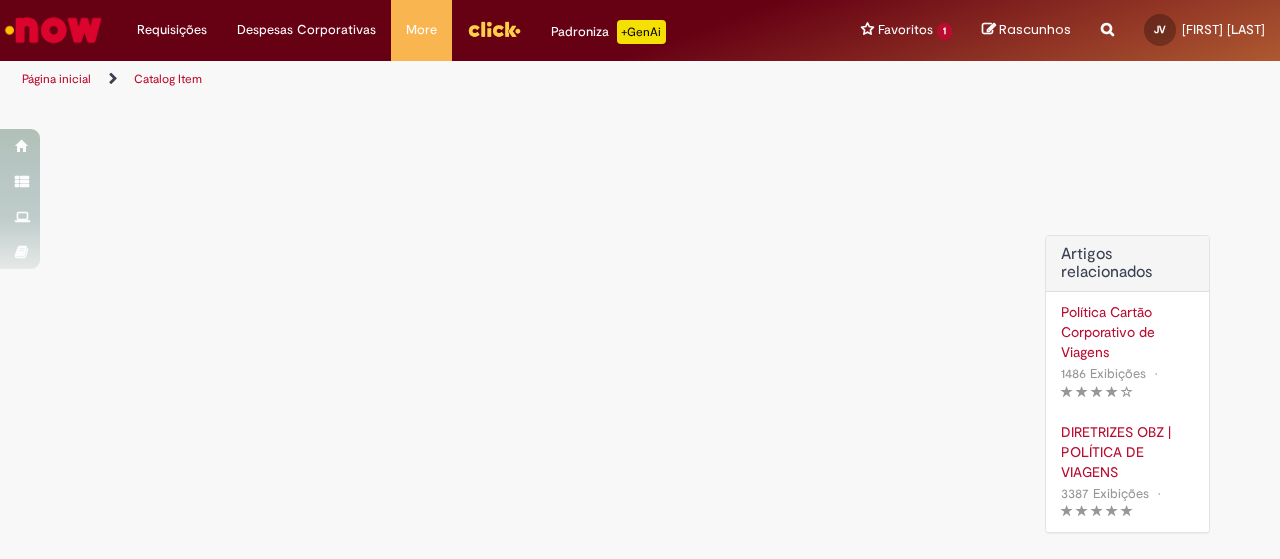 scroll, scrollTop: 0, scrollLeft: 0, axis: both 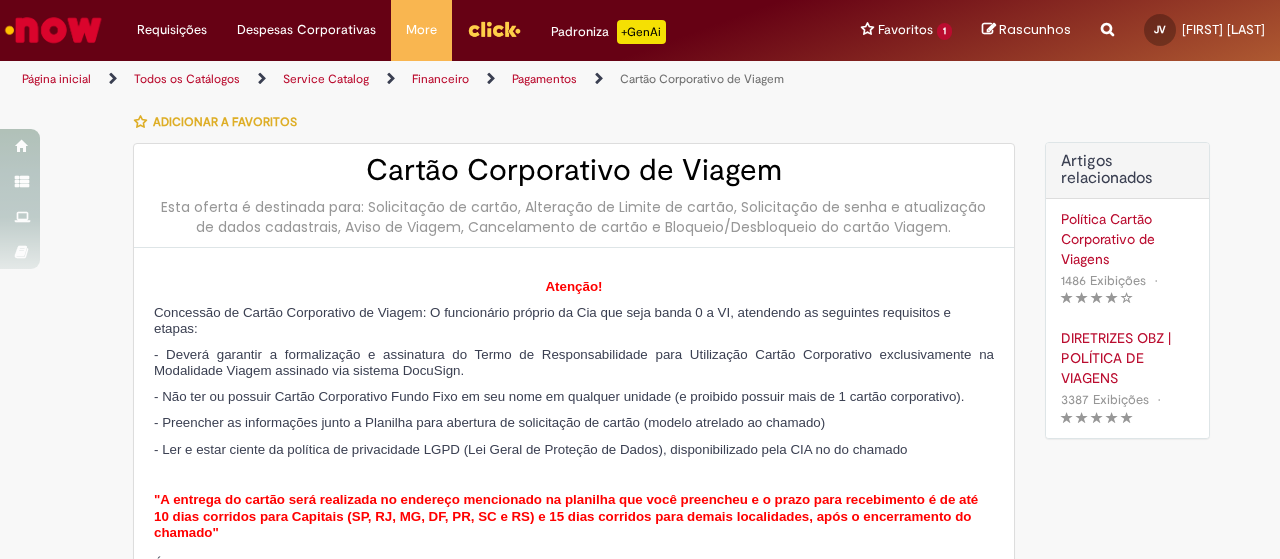 type on "********" 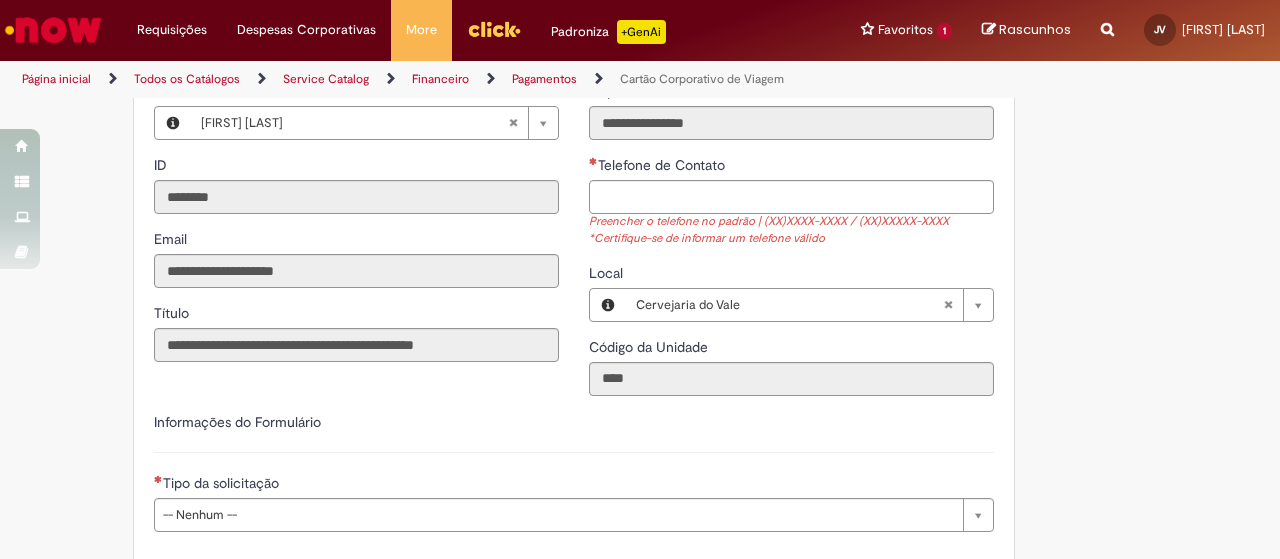scroll, scrollTop: 578, scrollLeft: 0, axis: vertical 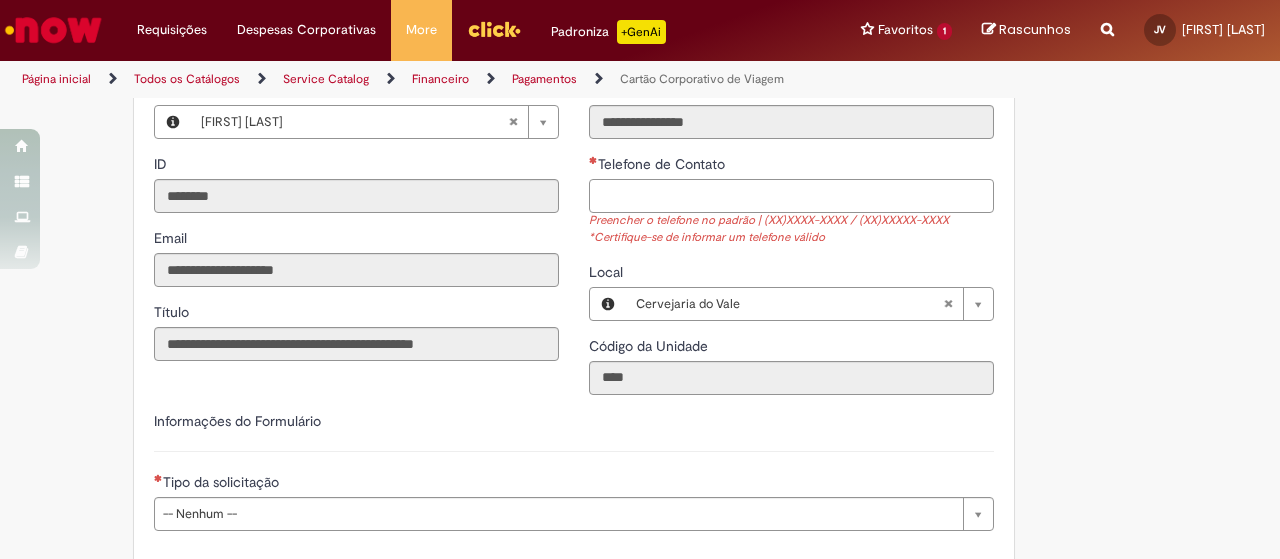 click on "Telefone de Contato" at bounding box center [791, 196] 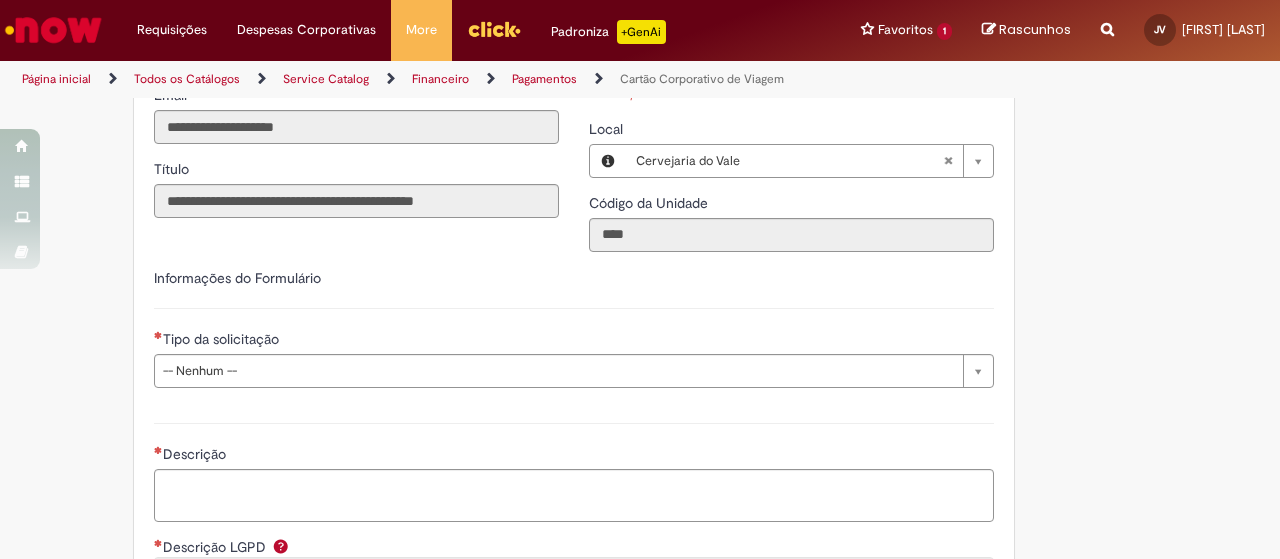 scroll, scrollTop: 725, scrollLeft: 0, axis: vertical 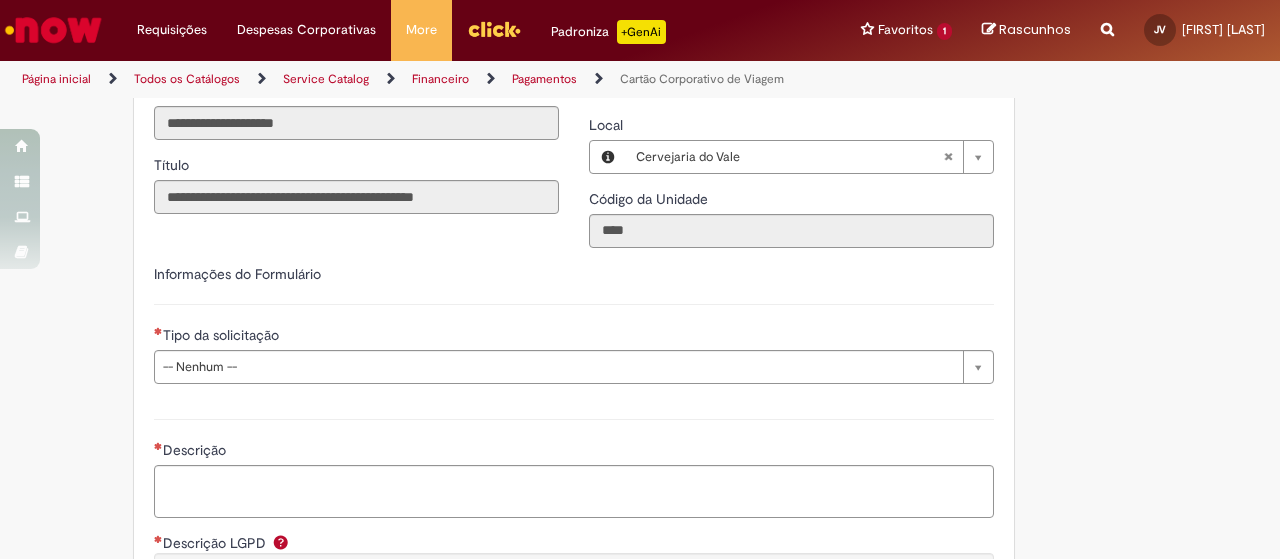 type on "**********" 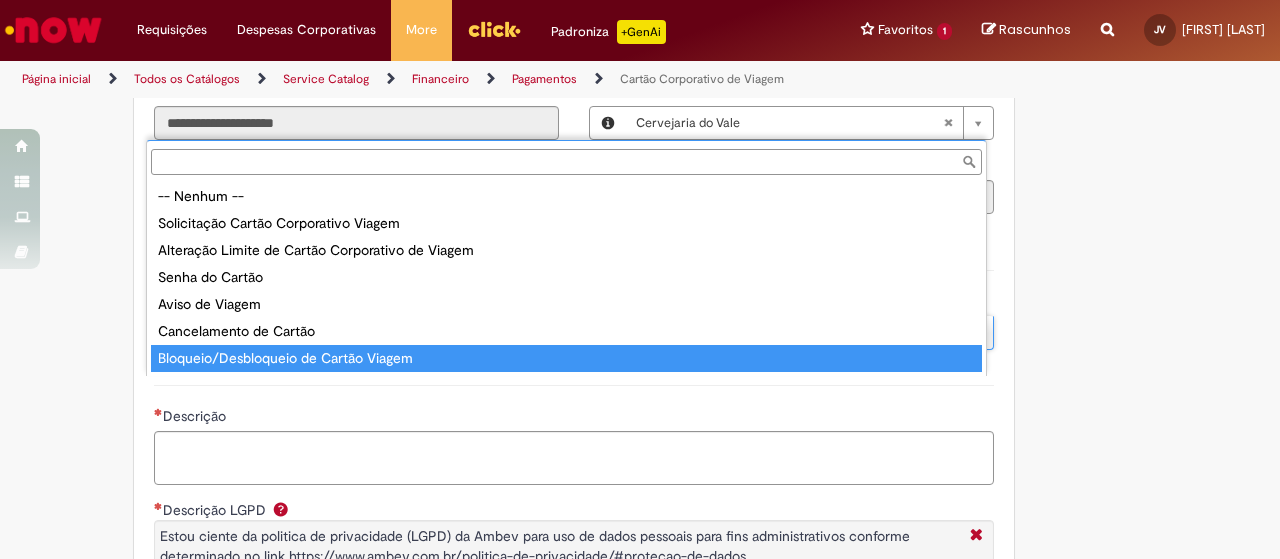 type on "**********" 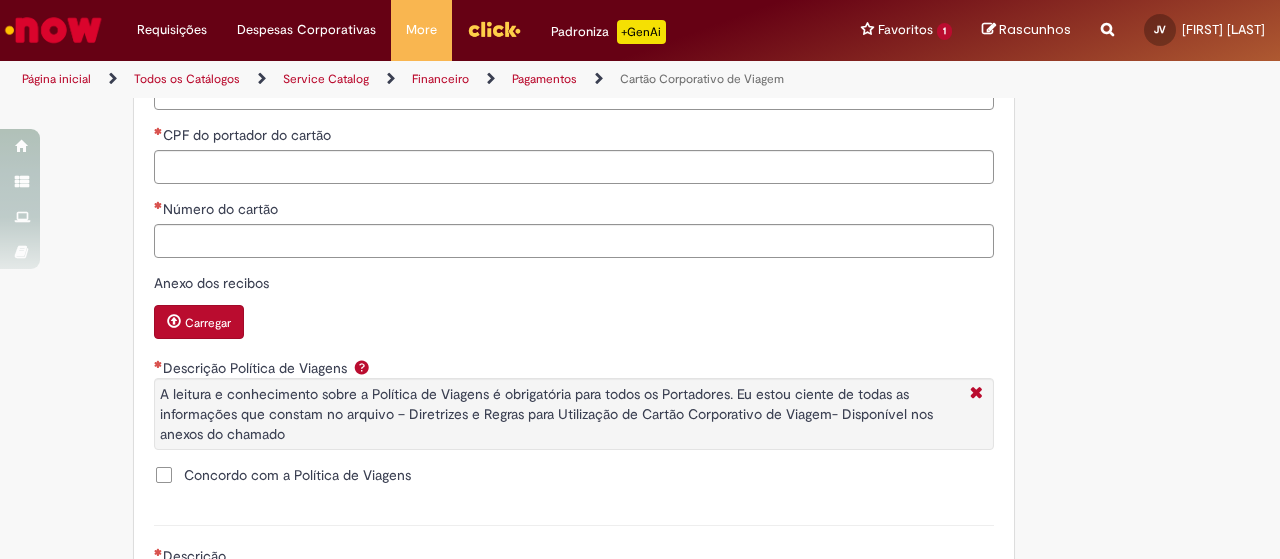 scroll, scrollTop: 1118, scrollLeft: 0, axis: vertical 